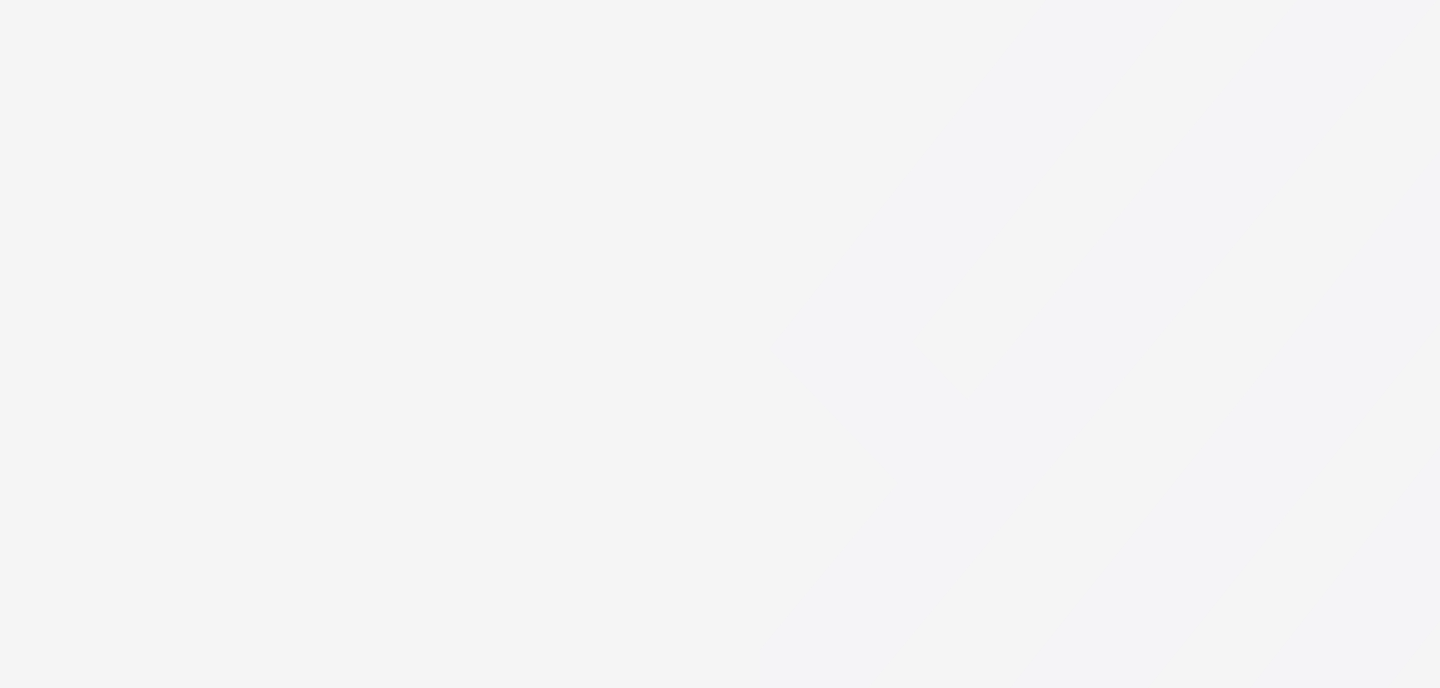 scroll, scrollTop: 0, scrollLeft: 0, axis: both 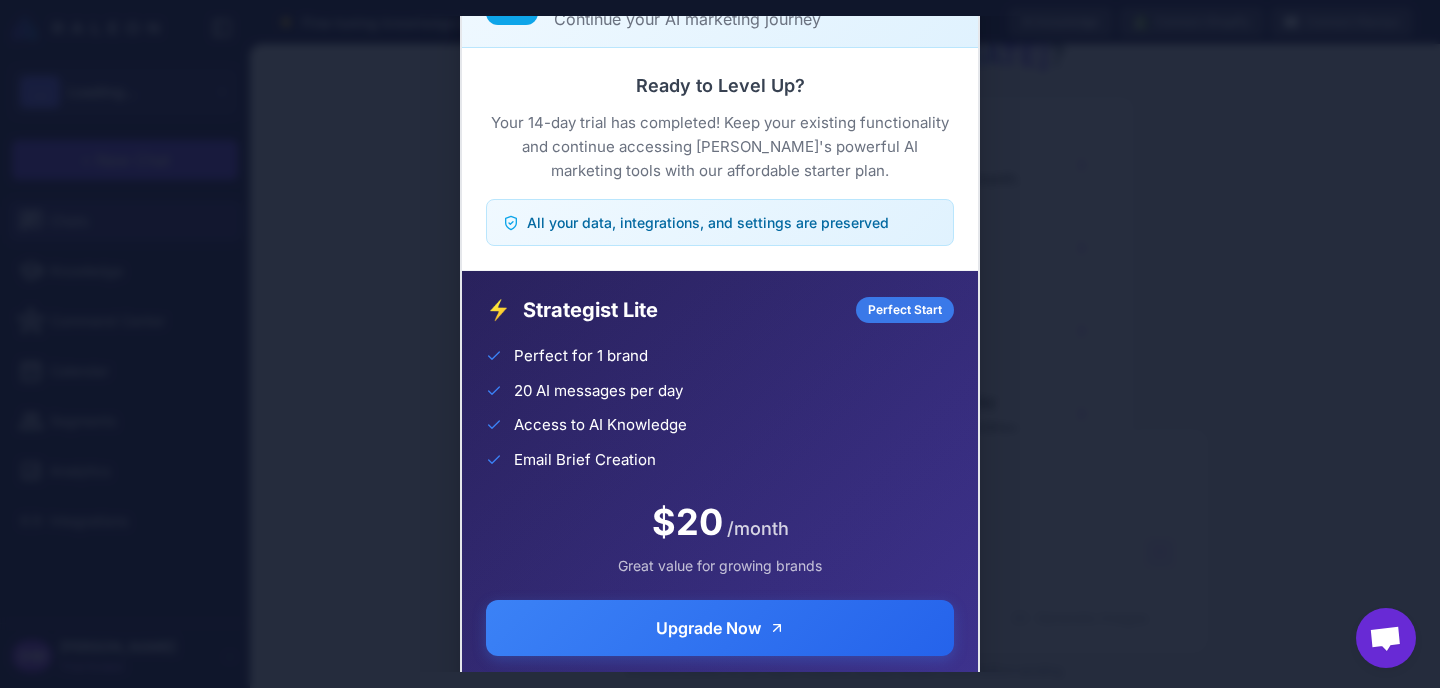 click on "Trial Complete Continue your AI marketing journey Ready to Level Up?  Your 14-day trial has completed! Keep your existing functionality and continue accessing [PERSON_NAME]'s powerful AI marketing tools with our affordable starter plan.  All your data, integrations, and settings are preserved ⚡ Strategist Lite Perfect Start Perfect for 1 brand 20 AI messages per day Access to AI Knowledge Email Brief Creation $20 /month Great value for growing brands Upgrade Now  Need help choosing a plan?  Contact our team" 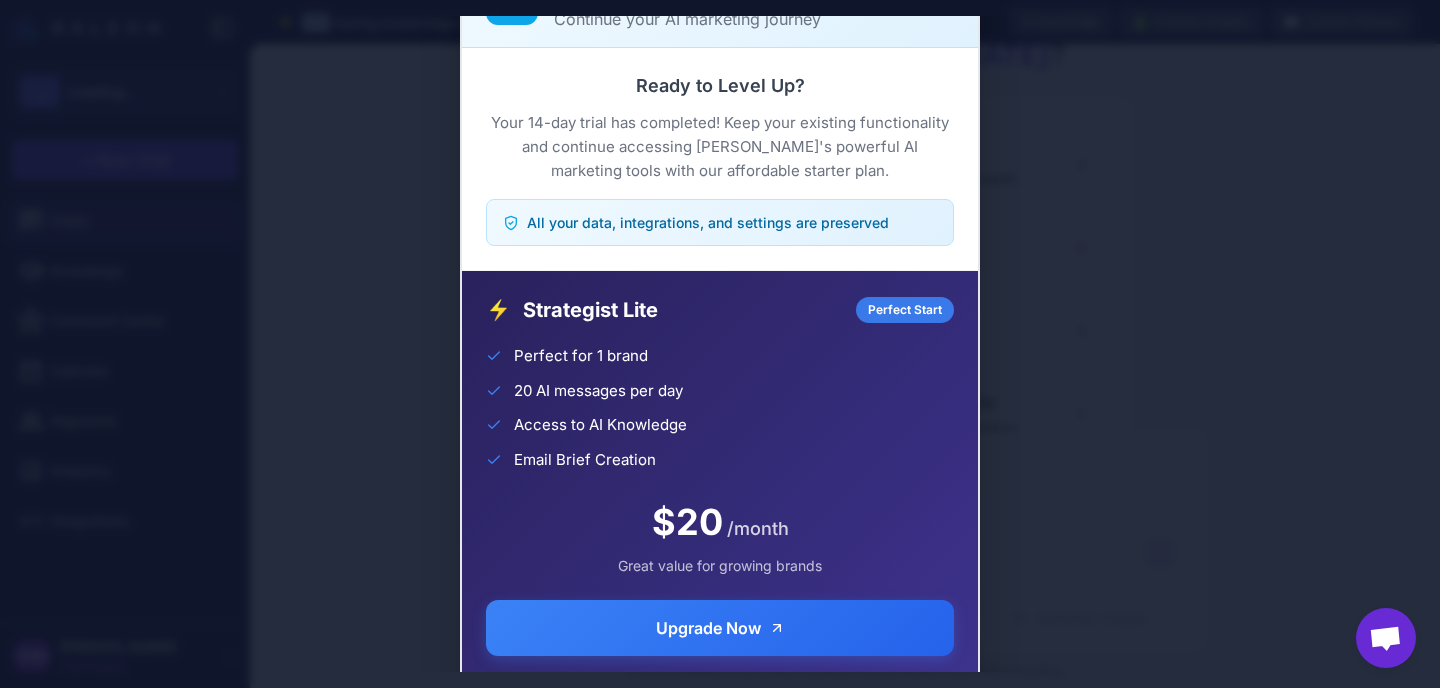 click on "Trial Complete Continue your AI marketing journey Ready to Level Up?  Your 14-day trial has completed! Keep your existing functionality and continue accessing Raleon's powerful AI marketing tools with our affordable starter plan.  All your data, integrations, and settings are preserved ⚡ Strategist Lite Perfect Start Perfect for 1 brand 20 AI messages per day Access to AI Knowledge Email Brief Creation $20 /month Great value for growing brands Upgrade Now  Need help choosing a plan?  Contact our team" 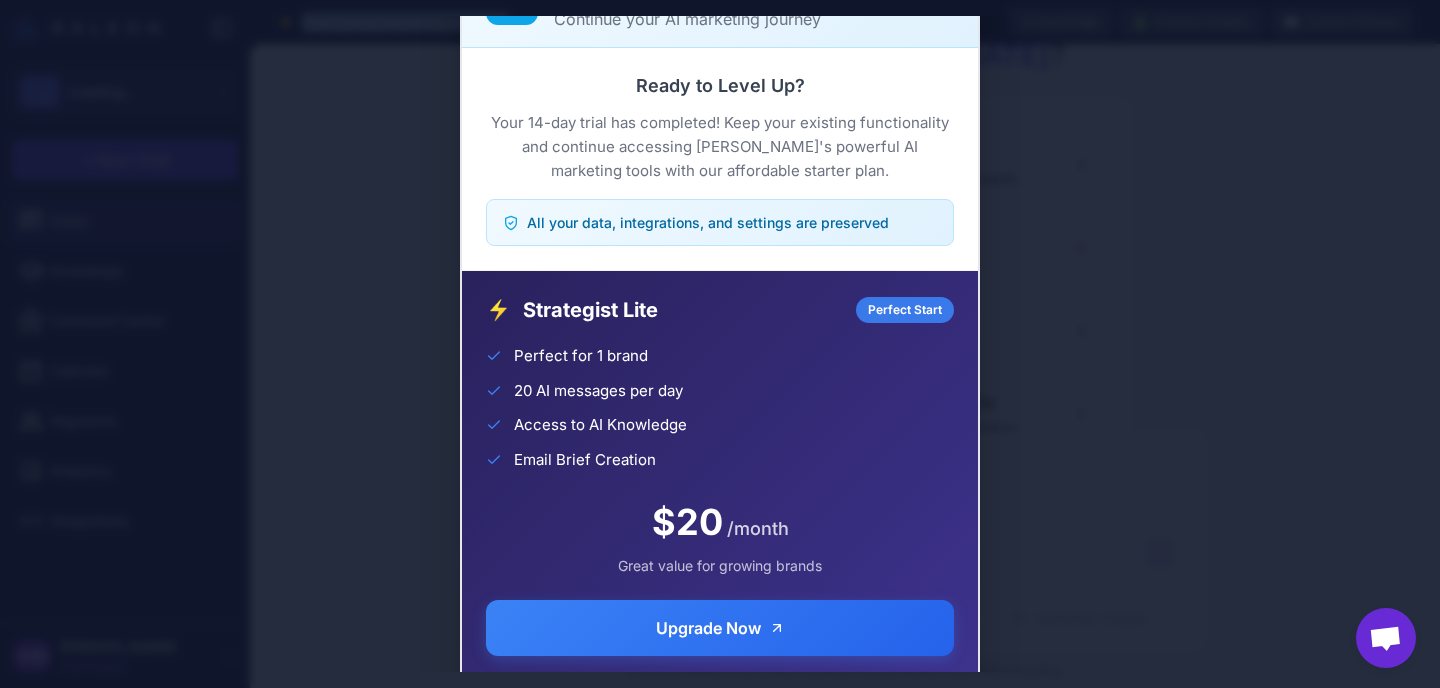 click on "Trial Complete Continue your AI marketing journey Ready to Level Up?  Your 14-day trial has completed! Keep your existing functionality and continue accessing Raleon's powerful AI marketing tools with our affordable starter plan.  All your data, integrations, and settings are preserved ⚡ Strategist Lite Perfect Start Perfect for 1 brand 20 AI messages per day Access to AI Knowledge Email Brief Creation $20 /month Great value for growing brands Upgrade Now  Need help choosing a plan?  Contact our team" 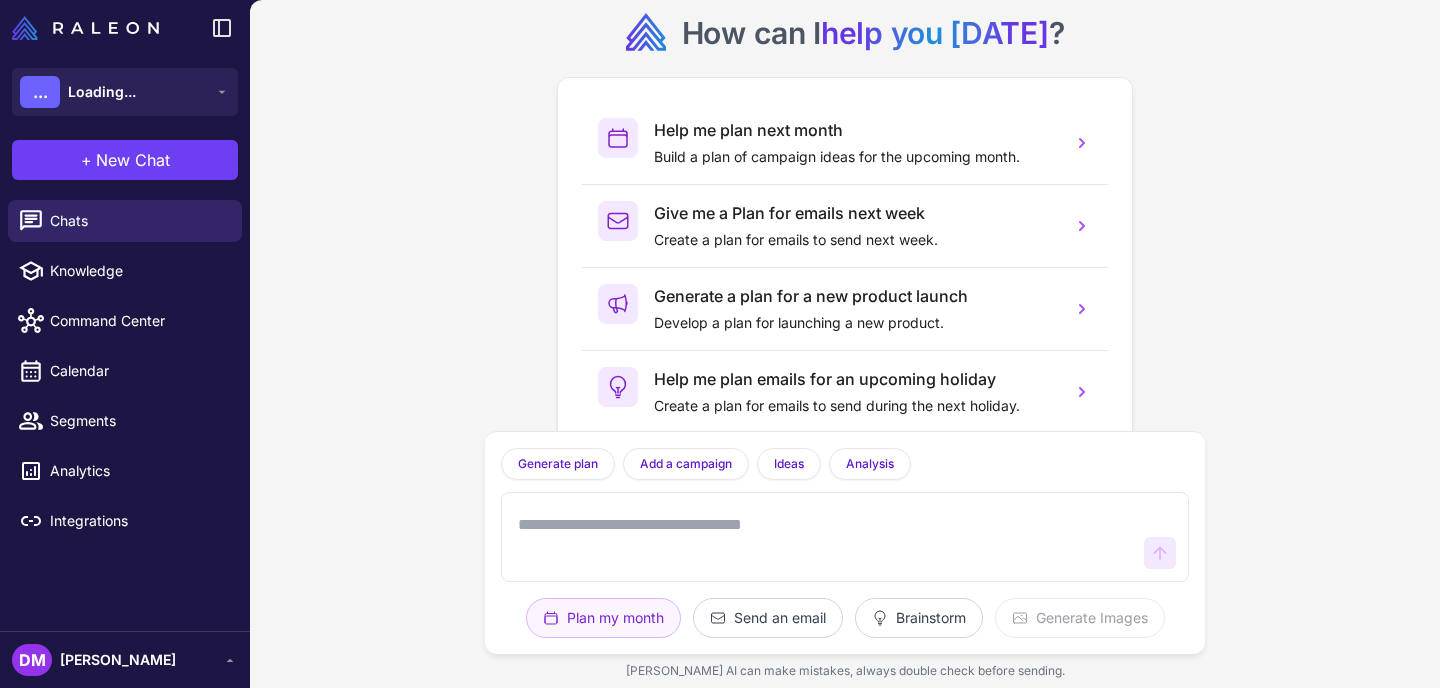 scroll, scrollTop: 0, scrollLeft: 0, axis: both 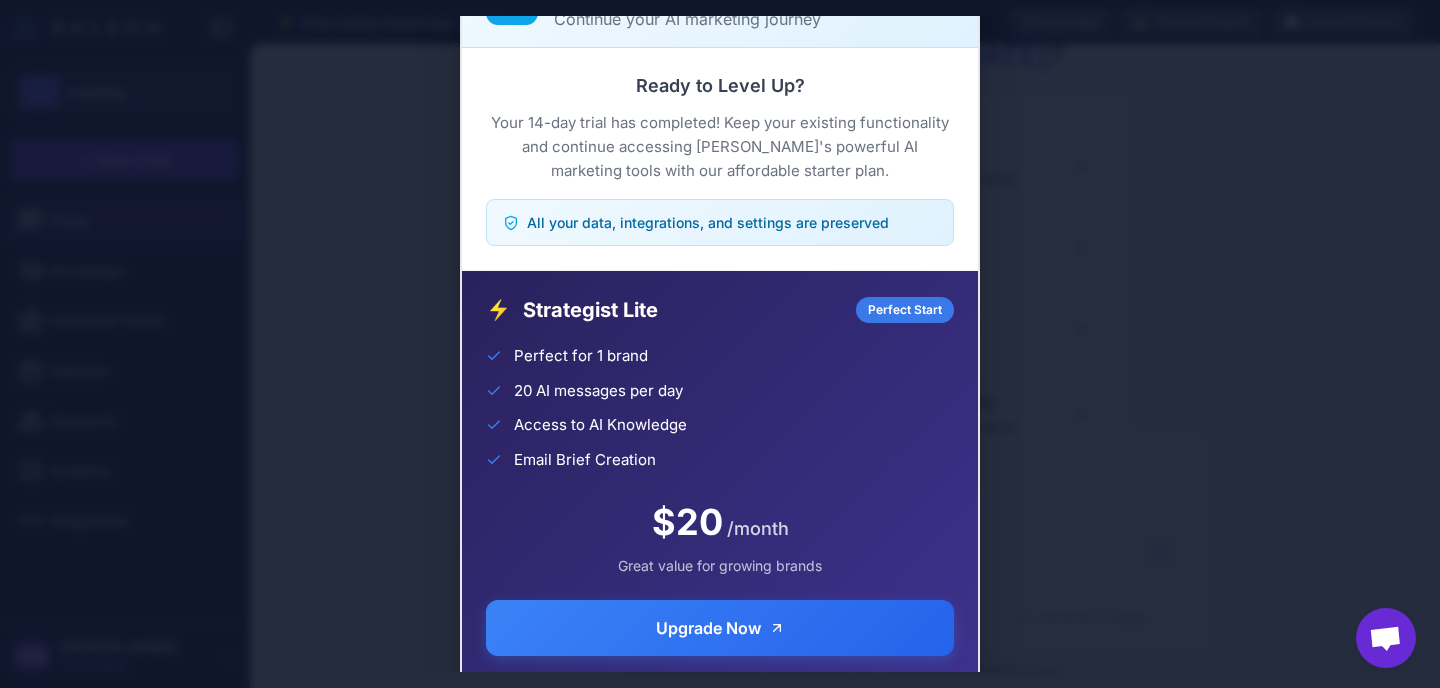 click on "Trial Complete Continue your AI marketing journey Ready to Level Up?  Your 14-day trial has completed! Keep your existing functionality and continue accessing Raleon's powerful AI marketing tools with our affordable starter plan.  All your data, integrations, and settings are preserved ⚡ Strategist Lite Perfect Start Perfect for 1 brand 20 AI messages per day Access to AI Knowledge Email Brief Creation $20 /month Great value for growing brands Upgrade Now  Need help choosing a plan?  Contact our team" 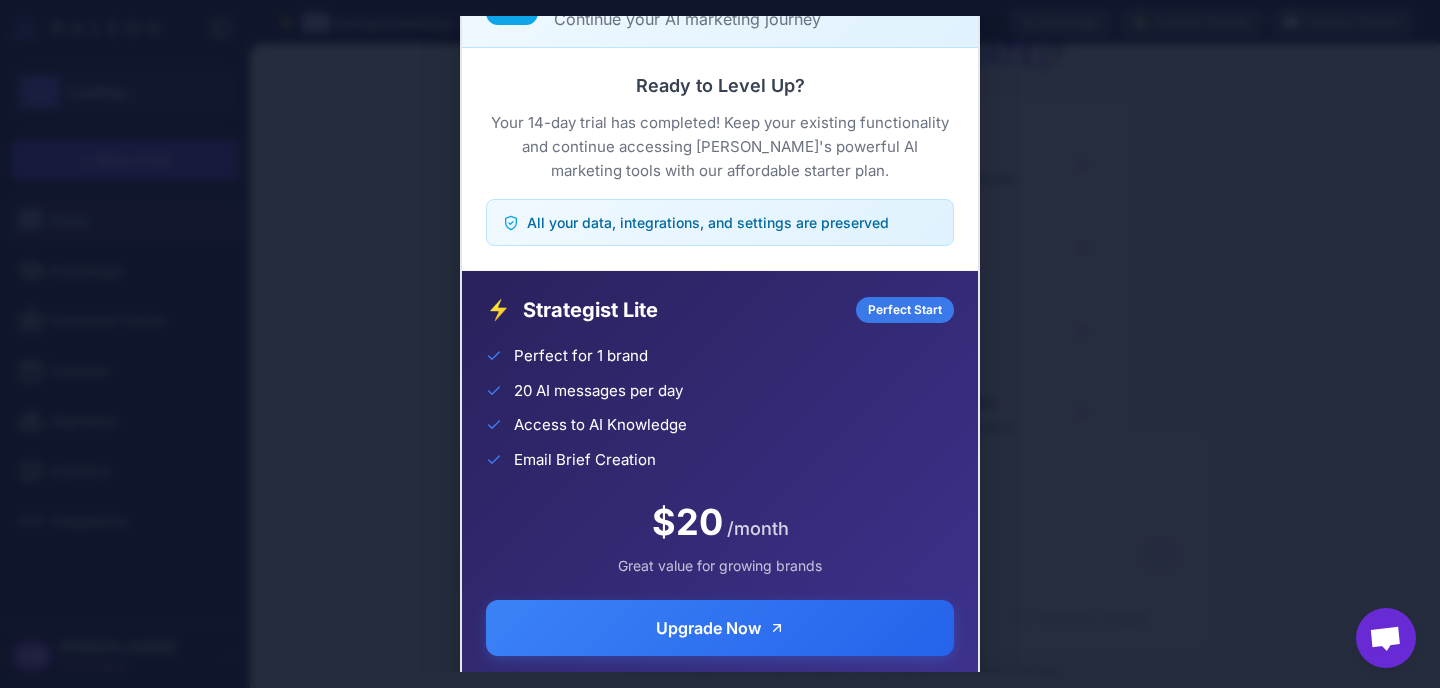 click on "Trial Complete Continue your AI marketing journey Ready to Level Up?  Your 14-day trial has completed! Keep your existing functionality and continue accessing Raleon's powerful AI marketing tools with our affordable starter plan.  All your data, integrations, and settings are preserved ⚡ Strategist Lite Perfect Start Perfect for 1 brand 20 AI messages per day Access to AI Knowledge Email Brief Creation $20 /month Great value for growing brands Upgrade Now  Need help choosing a plan?  Contact our team" 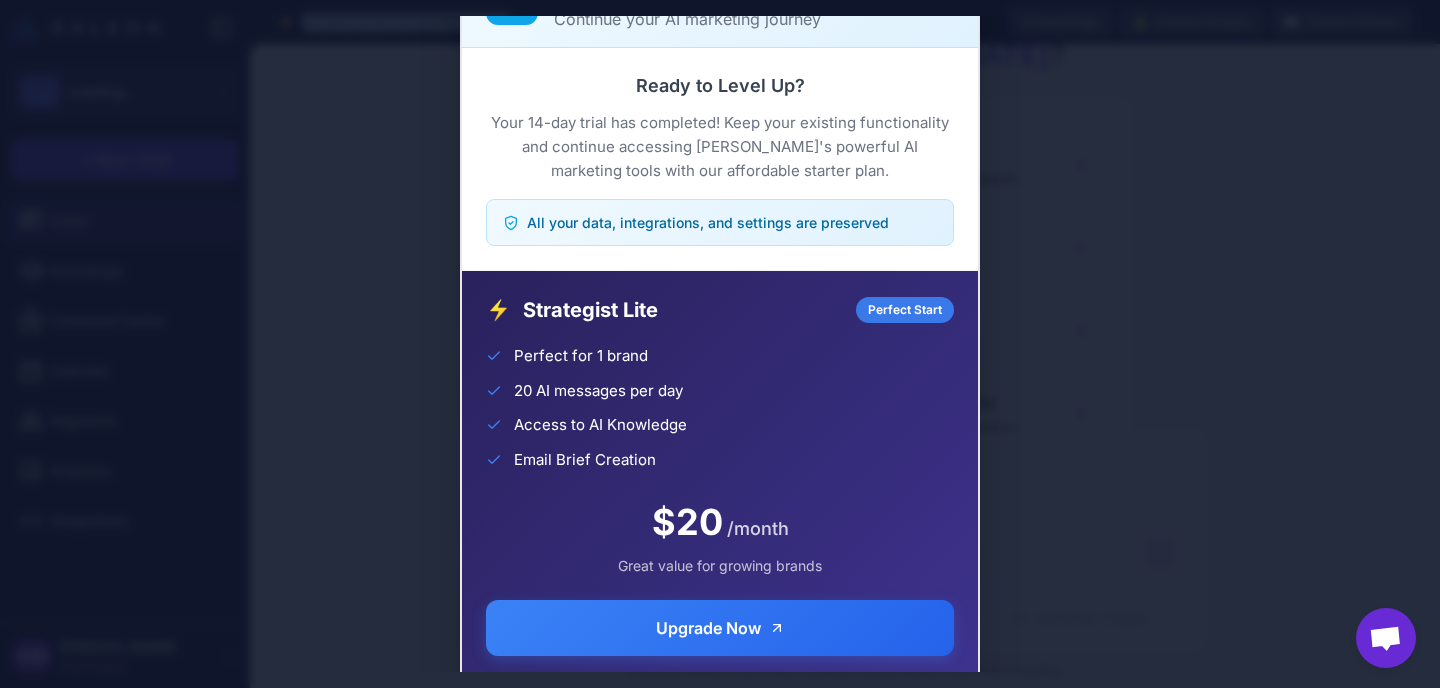 click on "Trial Complete Continue your AI marketing journey Ready to Level Up?  Your 14-day trial has completed! Keep your existing functionality and continue accessing Raleon's powerful AI marketing tools with our affordable starter plan.  All your data, integrations, and settings are preserved ⚡ Strategist Lite Perfect Start Perfect for 1 brand 20 AI messages per day Access to AI Knowledge Email Brief Creation $20 /month Great value for growing brands Upgrade Now  Need help choosing a plan?  Contact our team" 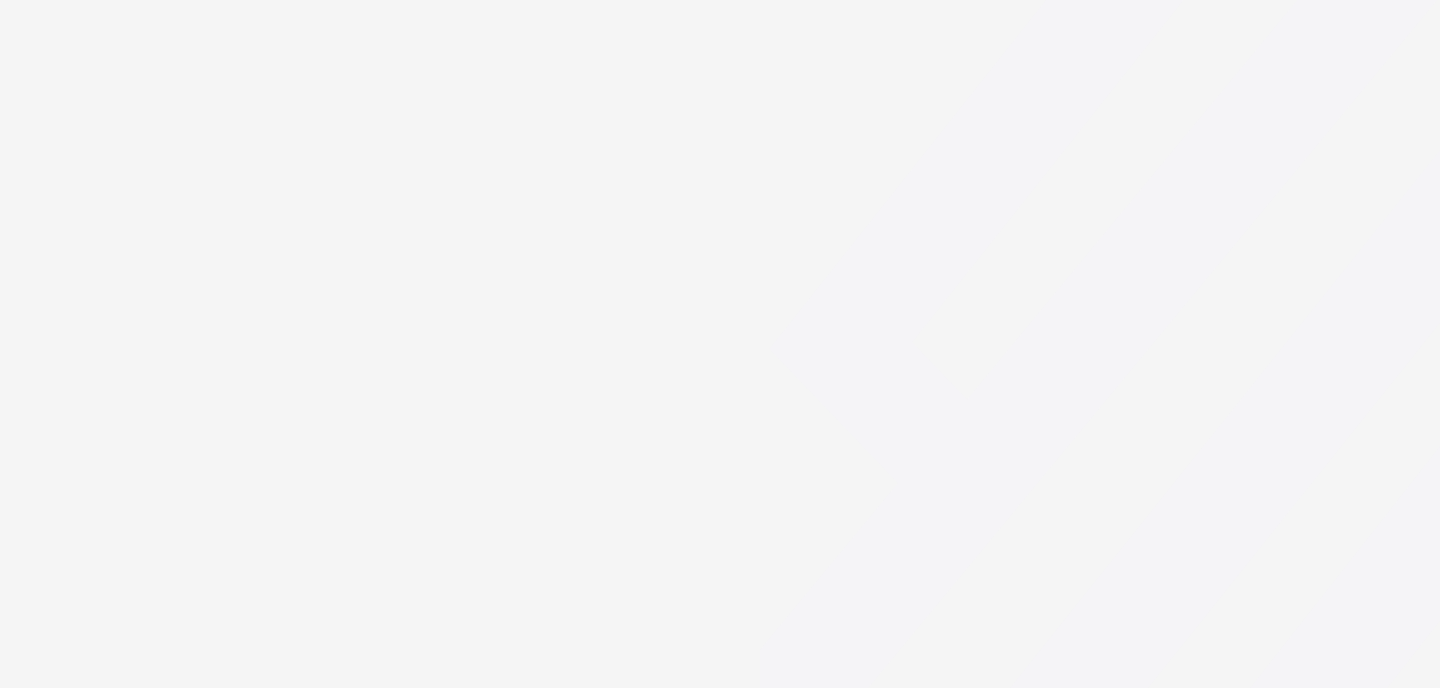 scroll, scrollTop: 0, scrollLeft: 0, axis: both 